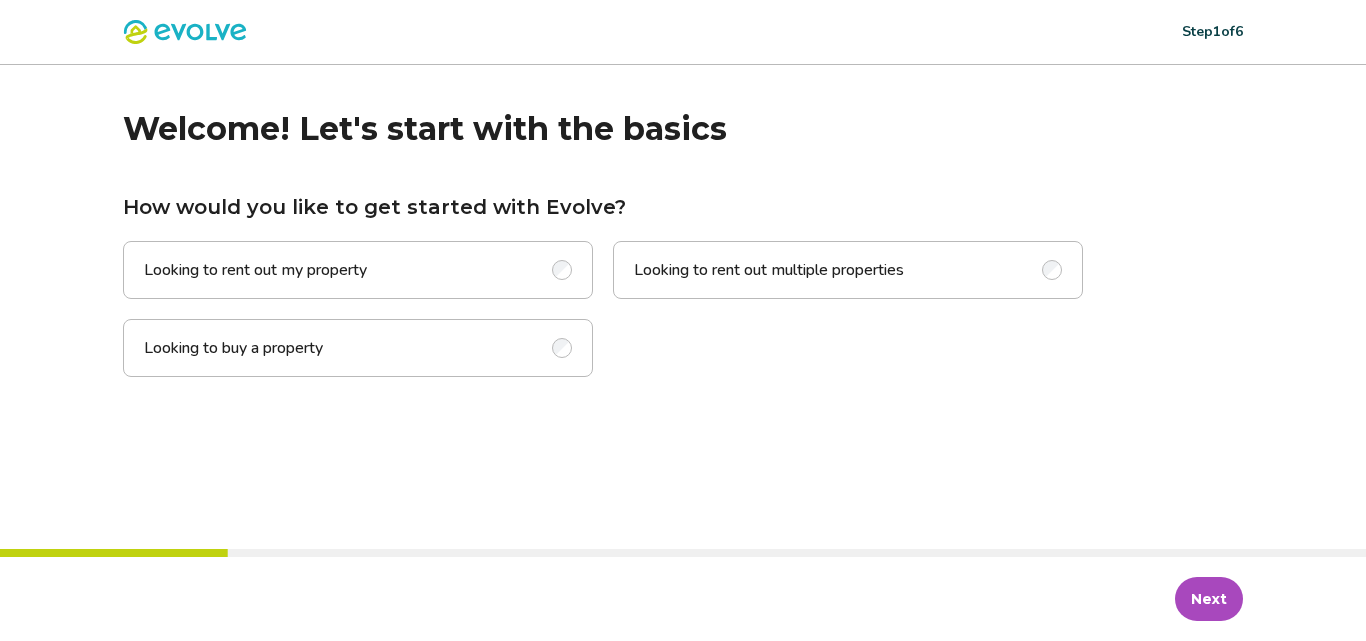 scroll, scrollTop: 0, scrollLeft: 0, axis: both 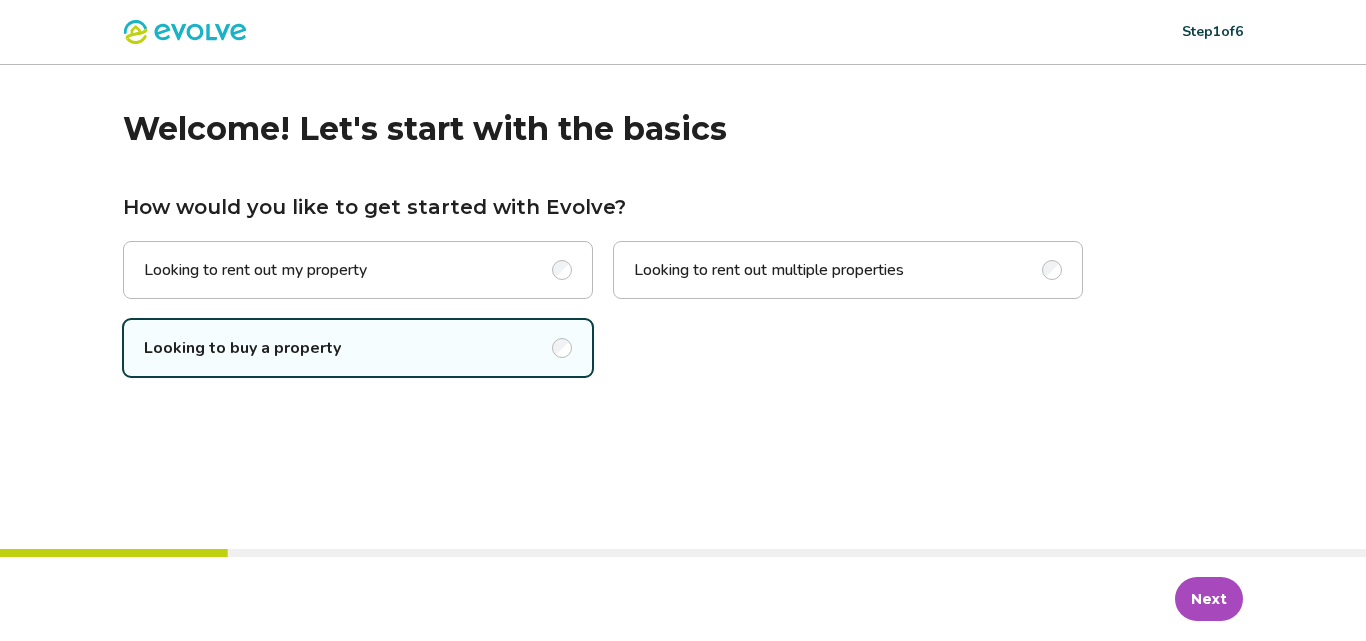click on "Next" at bounding box center [1209, 599] 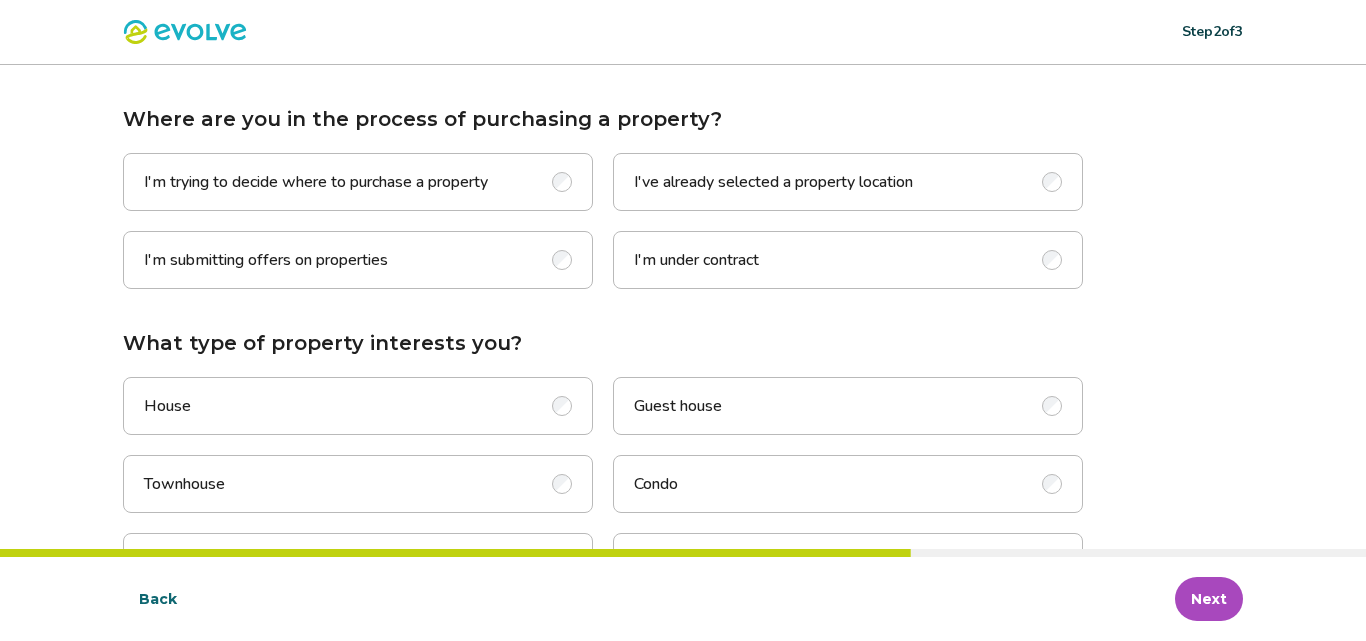 click at bounding box center [562, 182] 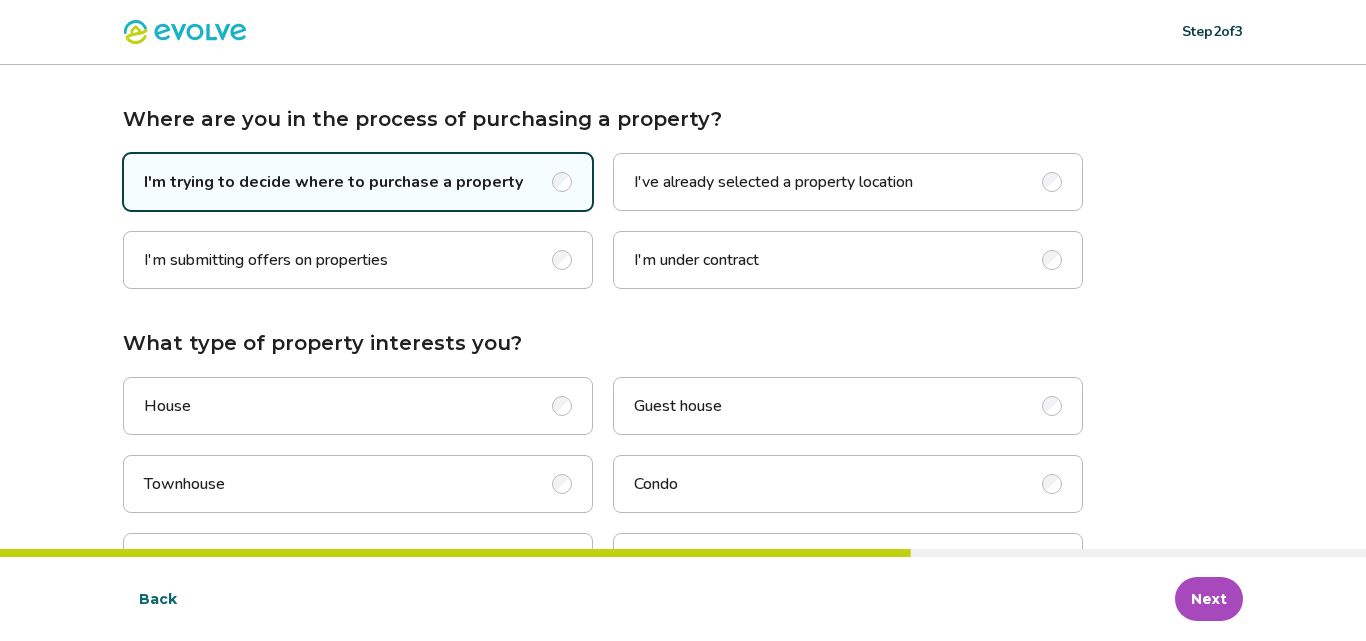 click at bounding box center [562, 406] 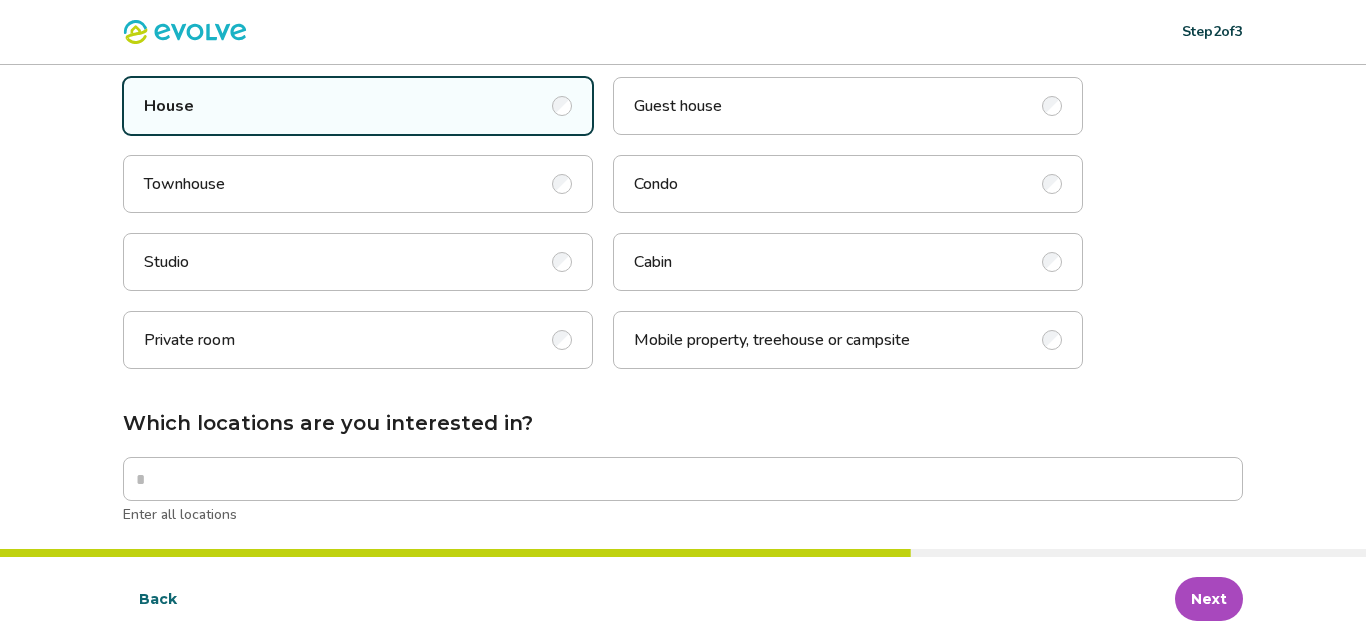 scroll, scrollTop: 400, scrollLeft: 0, axis: vertical 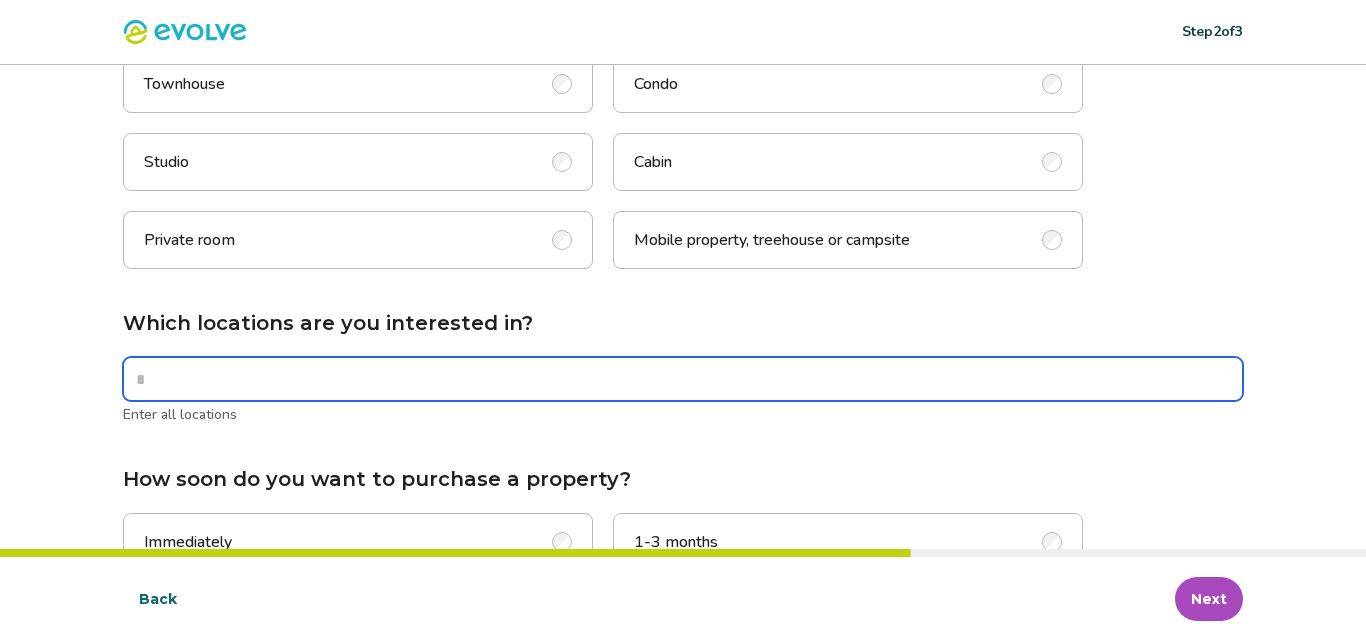 click on "Which locations are you interested in?" at bounding box center [683, 379] 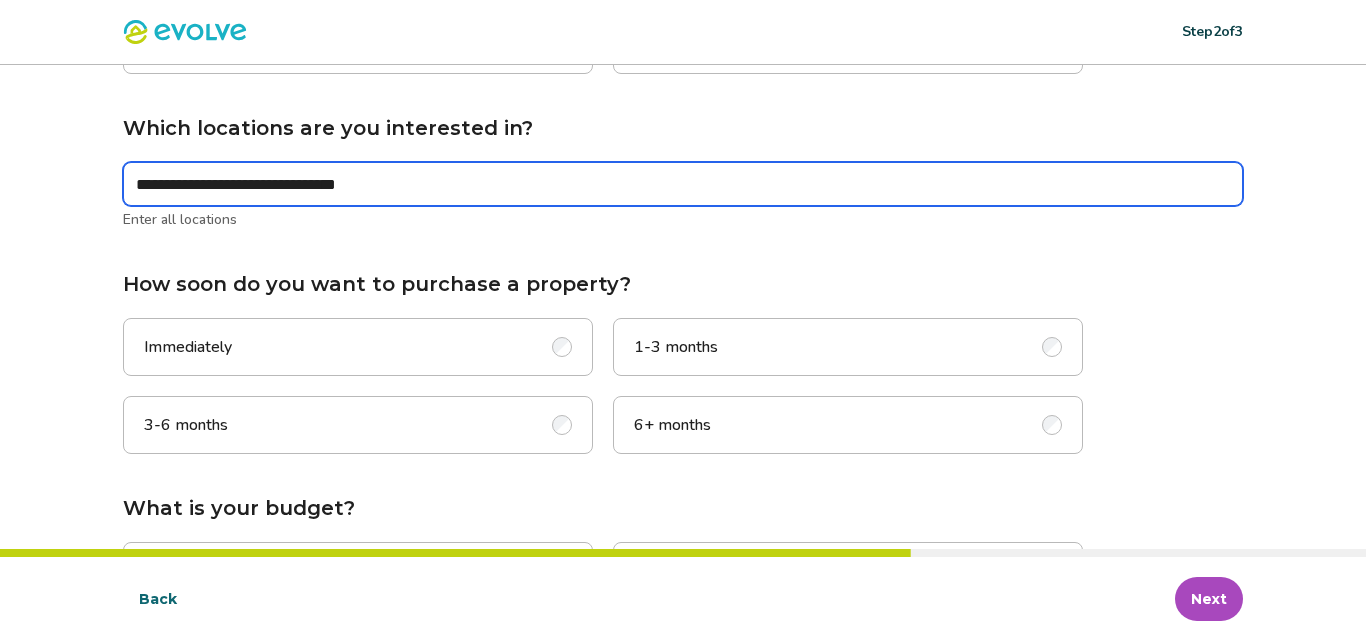 scroll, scrollTop: 600, scrollLeft: 0, axis: vertical 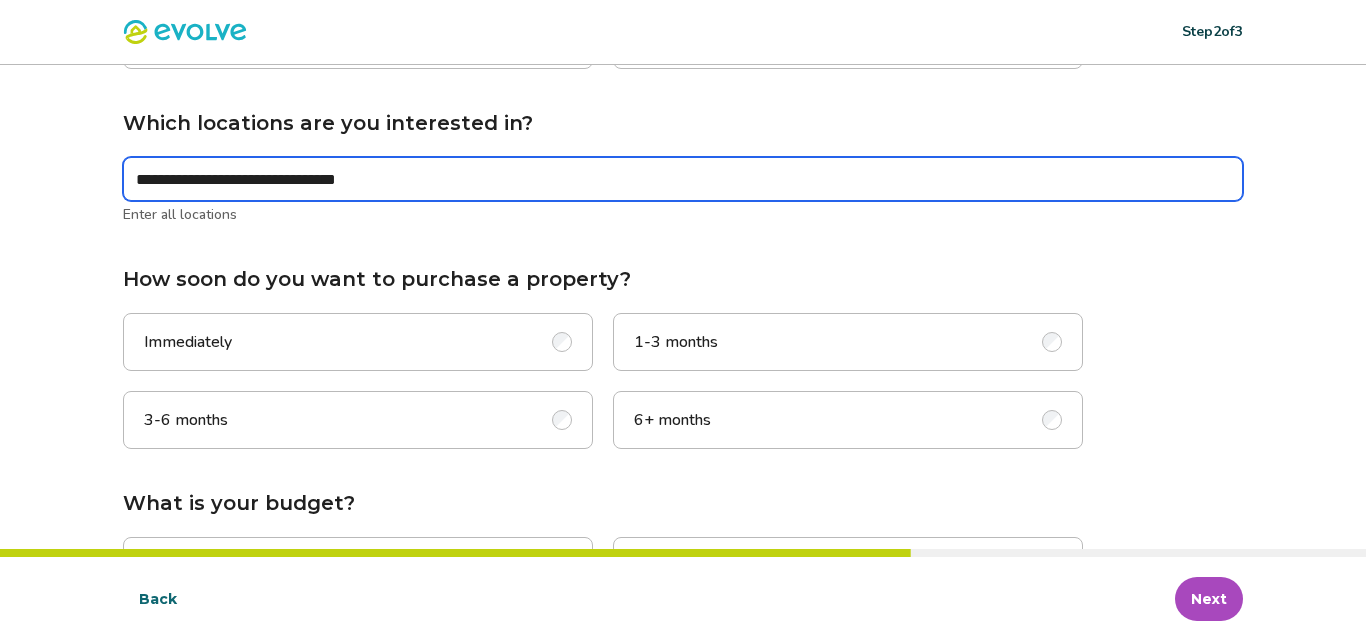 type on "**********" 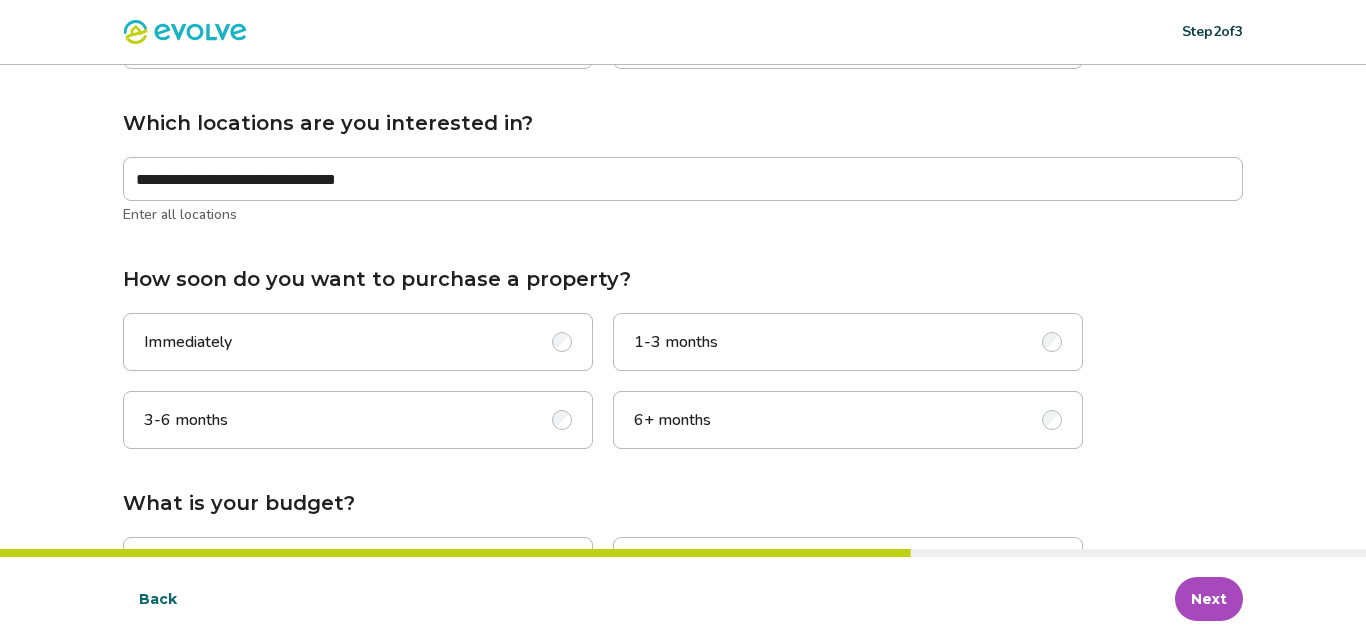 click at bounding box center [562, 342] 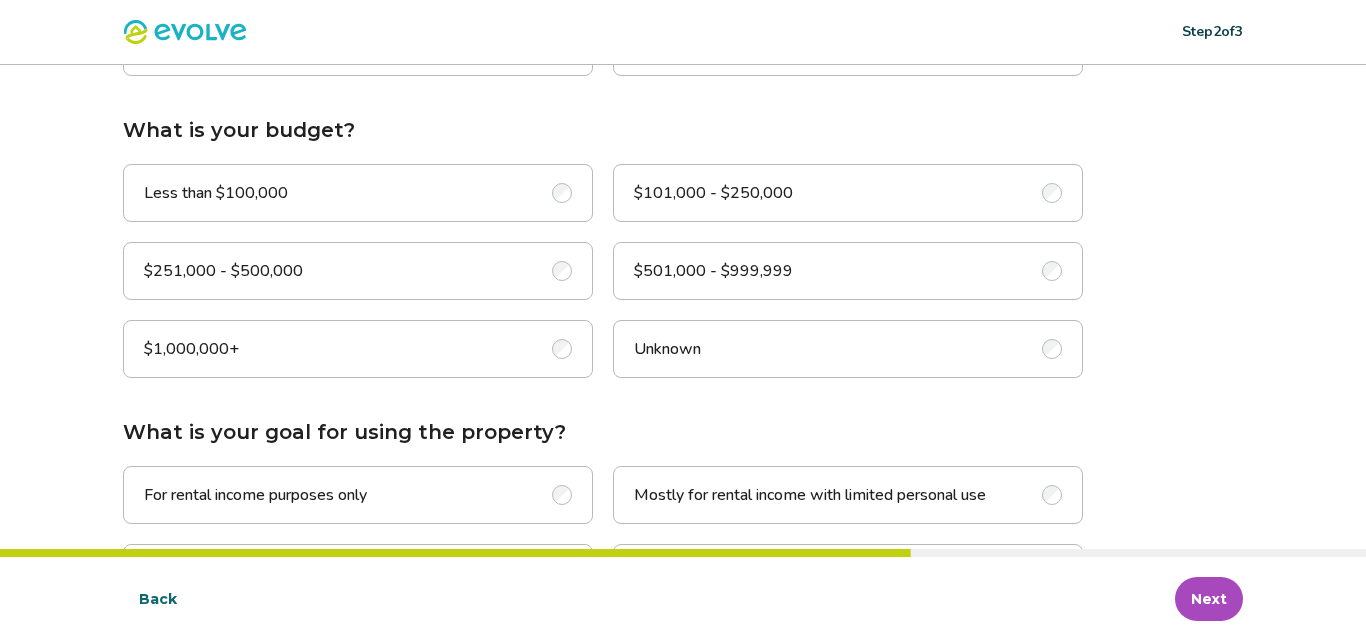 scroll, scrollTop: 1000, scrollLeft: 0, axis: vertical 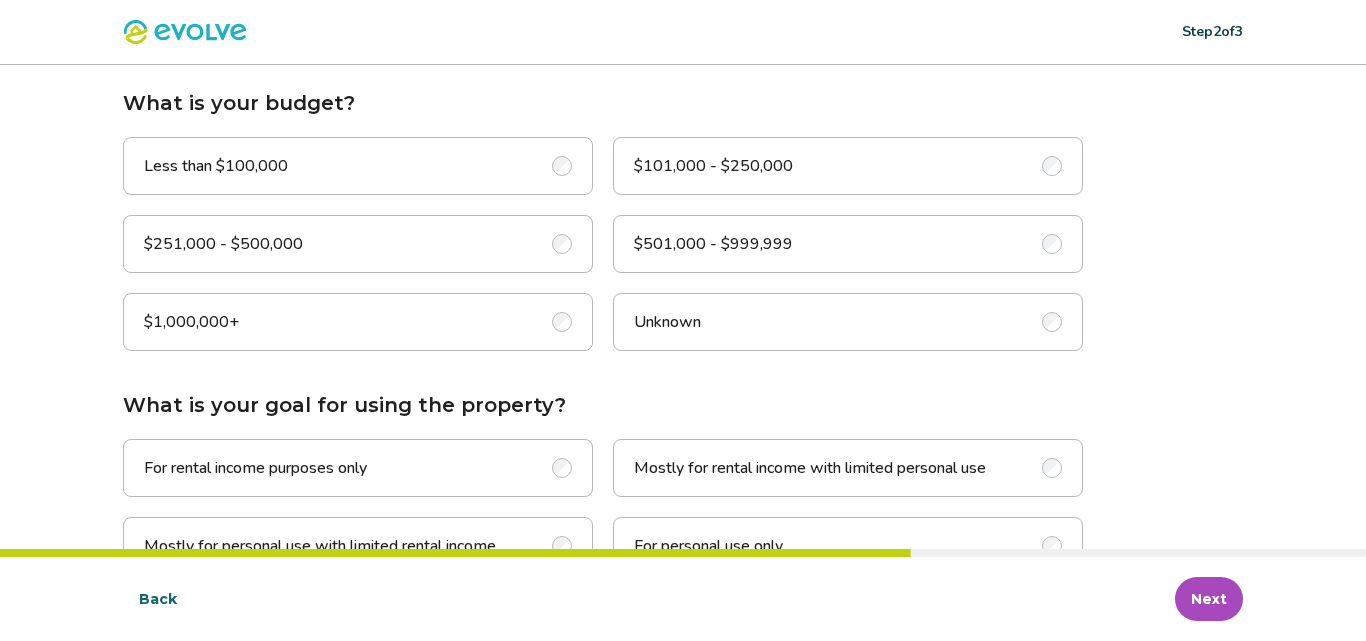 click at bounding box center [562, 166] 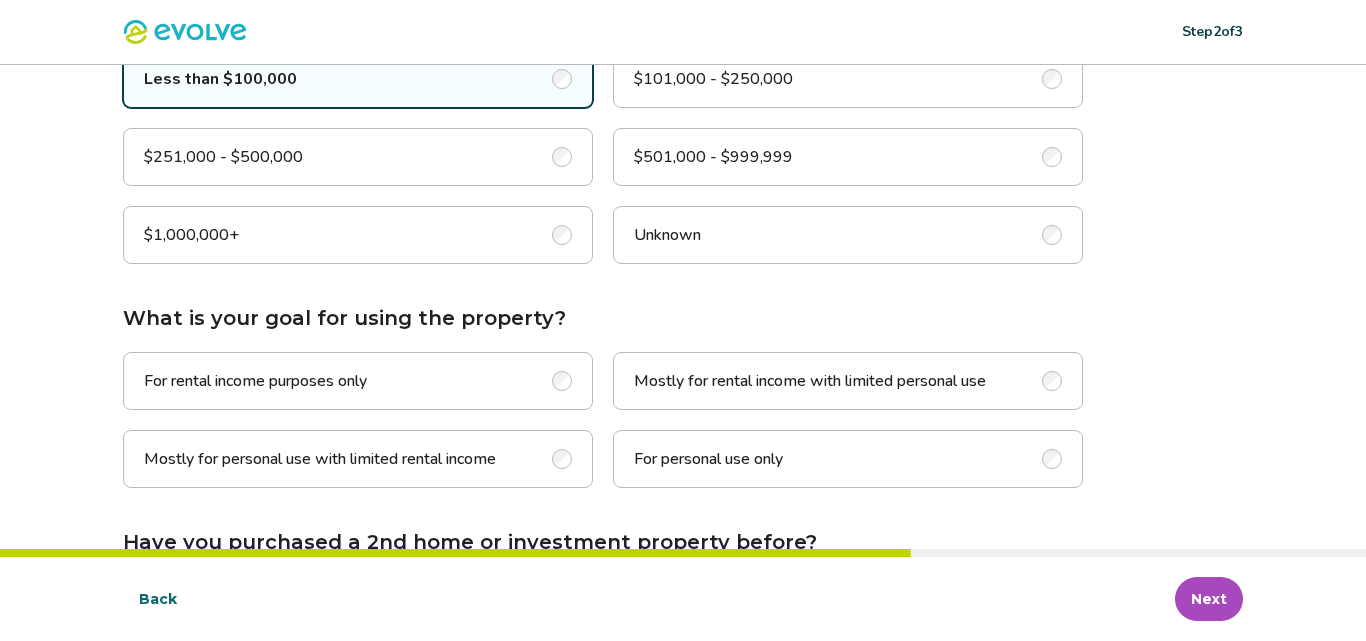 scroll, scrollTop: 1200, scrollLeft: 0, axis: vertical 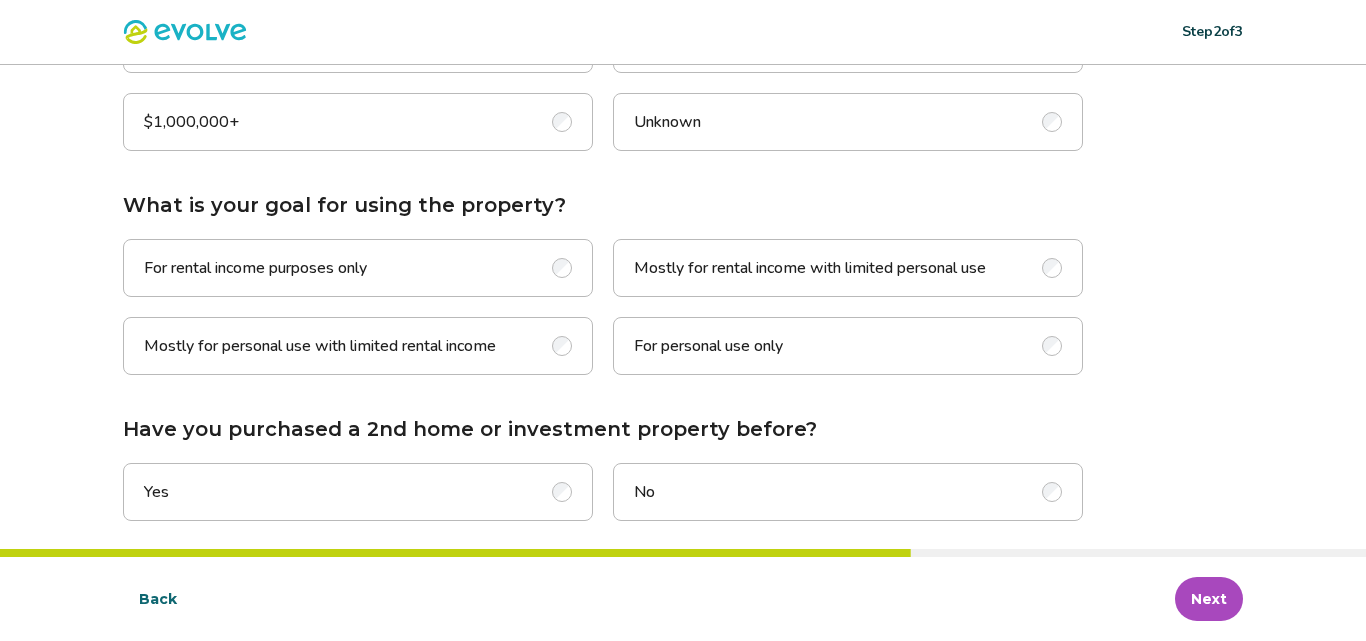 click at bounding box center (562, 268) 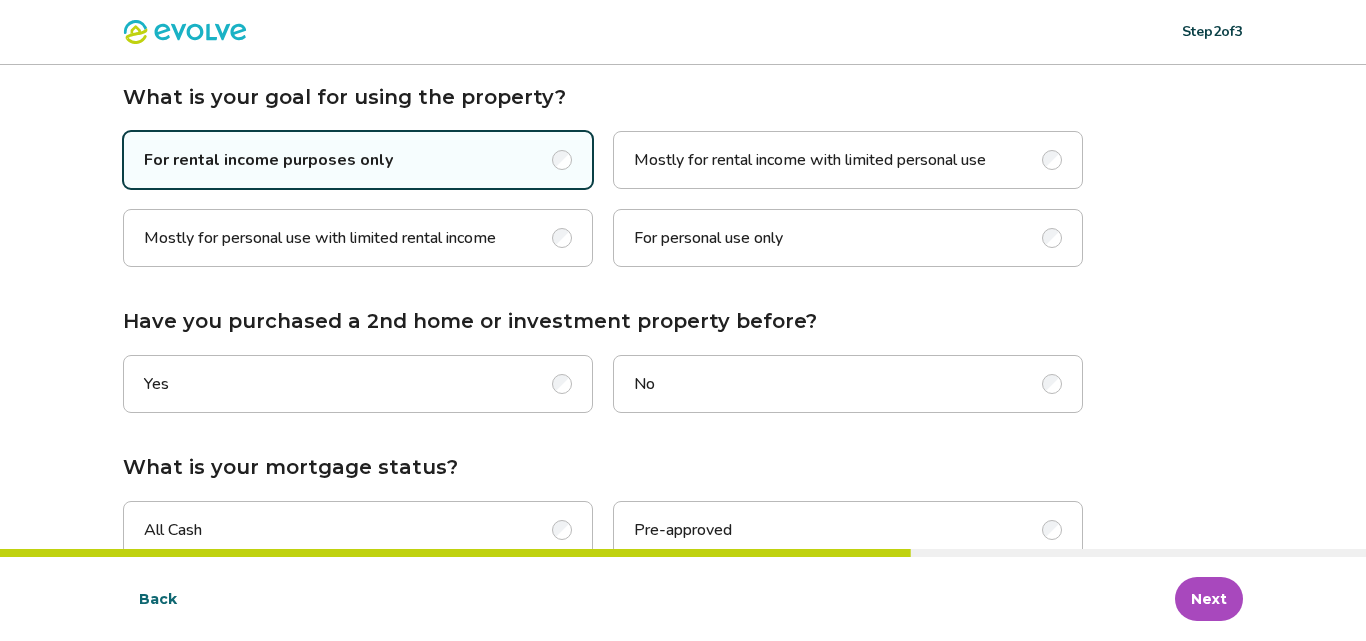 scroll, scrollTop: 1400, scrollLeft: 0, axis: vertical 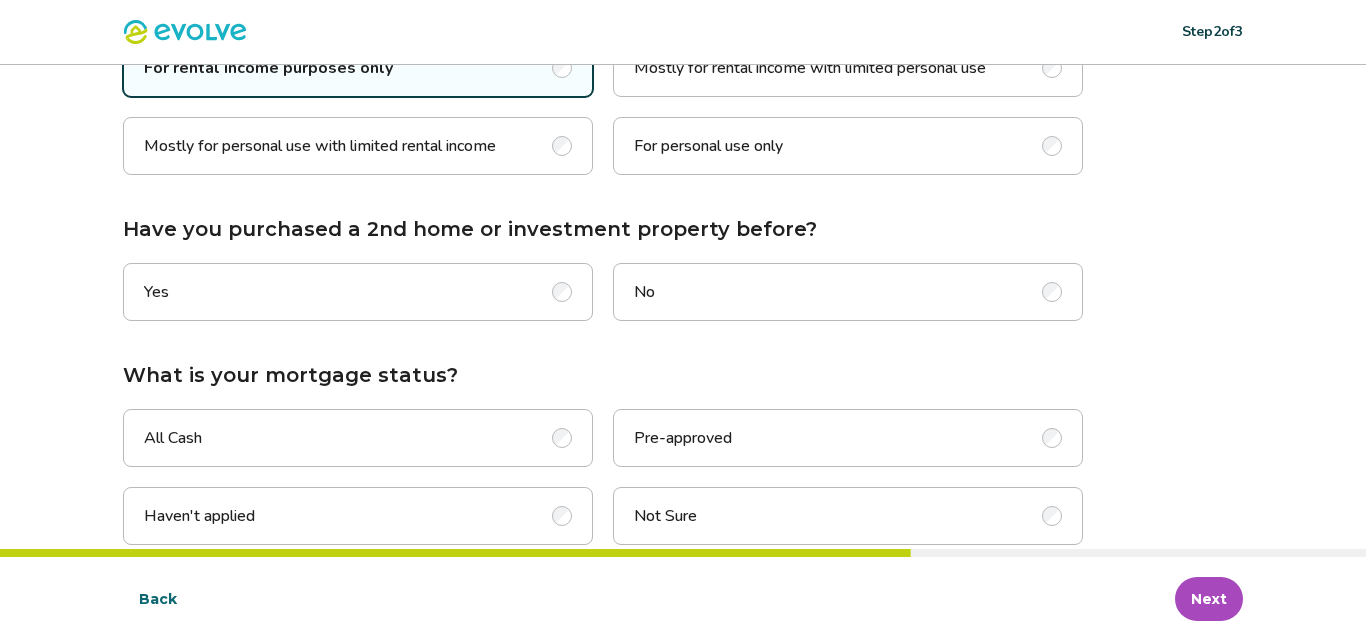 click at bounding box center (1052, 292) 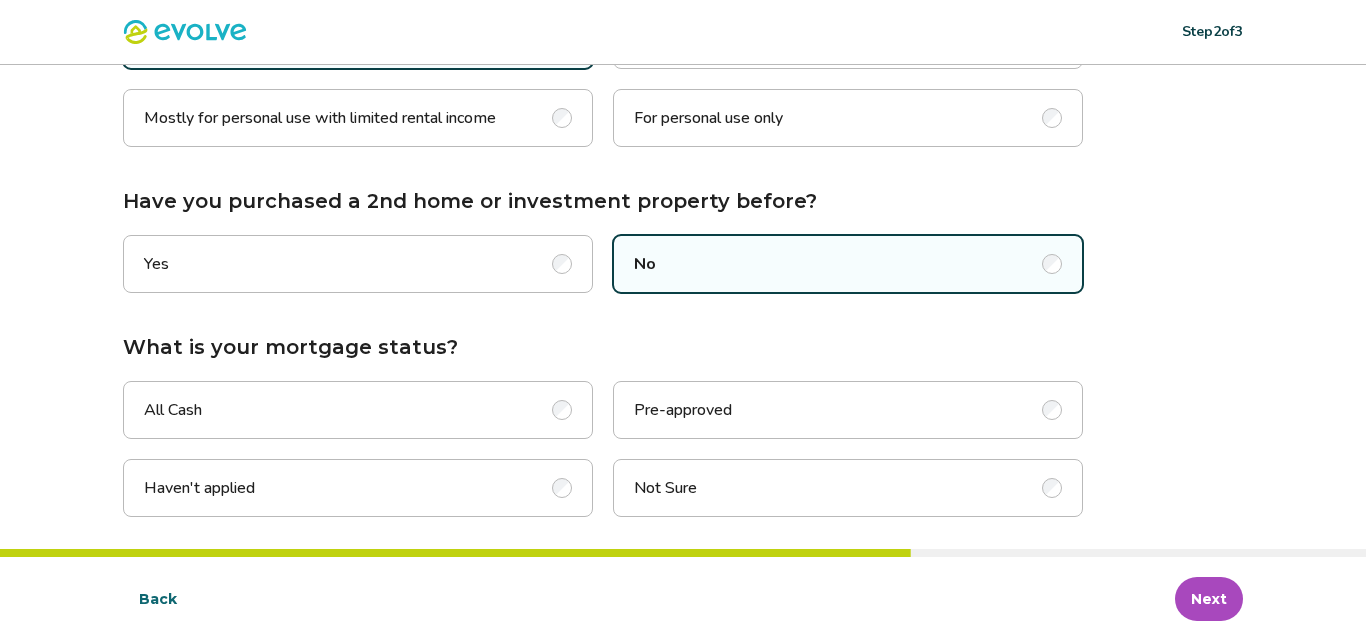 scroll, scrollTop: 1436, scrollLeft: 0, axis: vertical 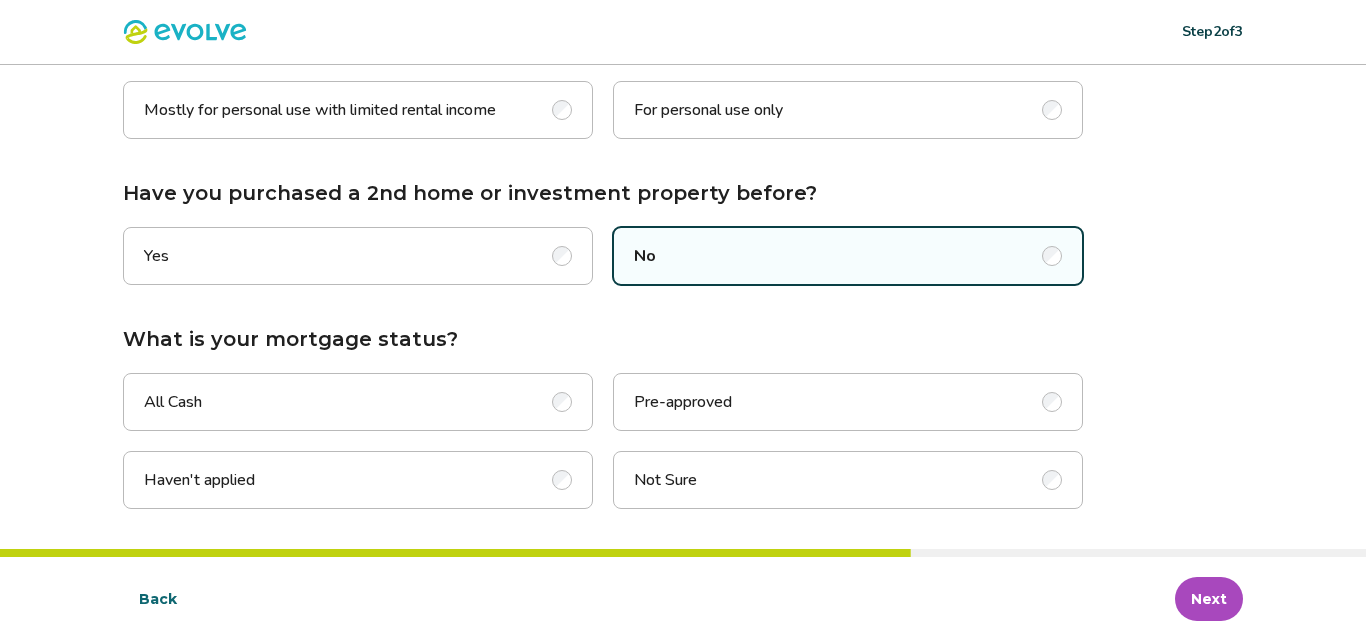 click at bounding box center (562, 480) 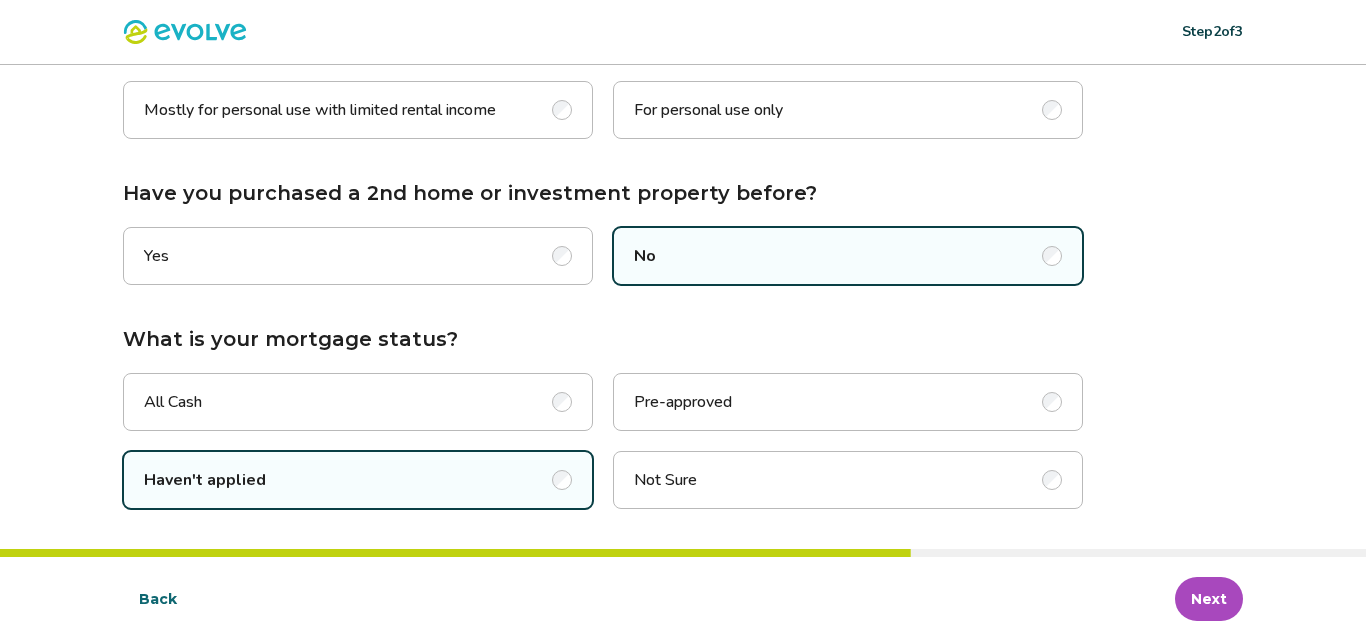 click on "Next" at bounding box center (1209, 599) 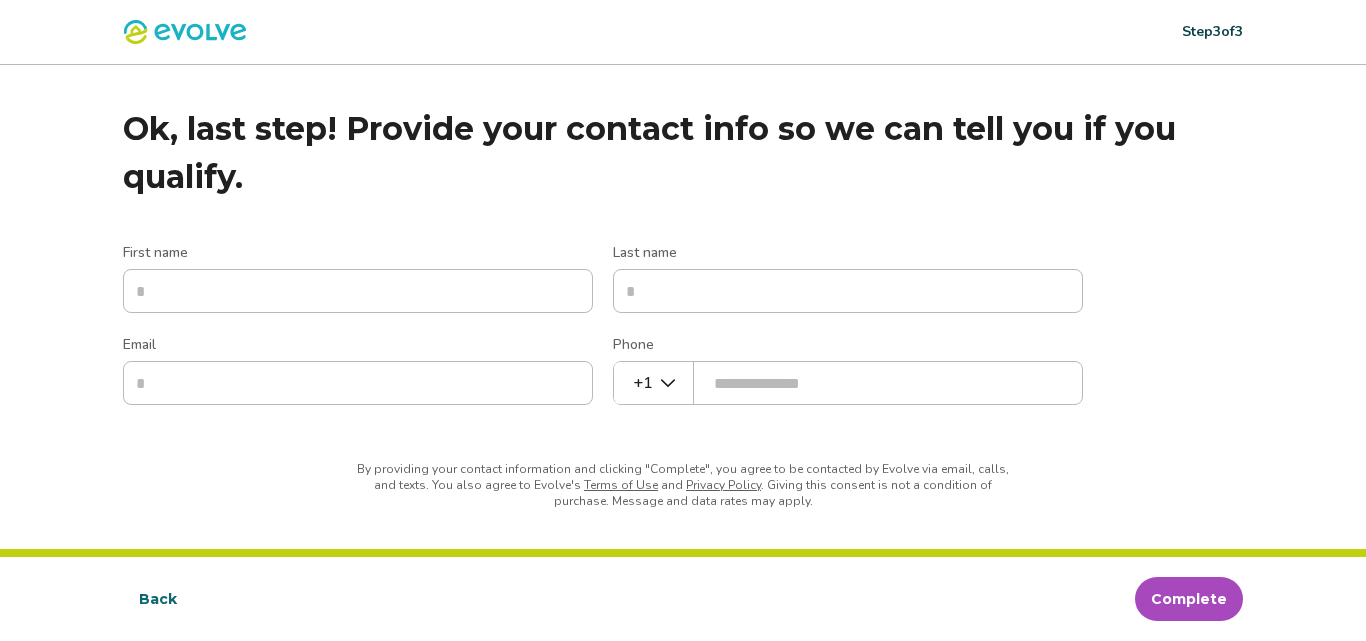 scroll, scrollTop: 0, scrollLeft: 0, axis: both 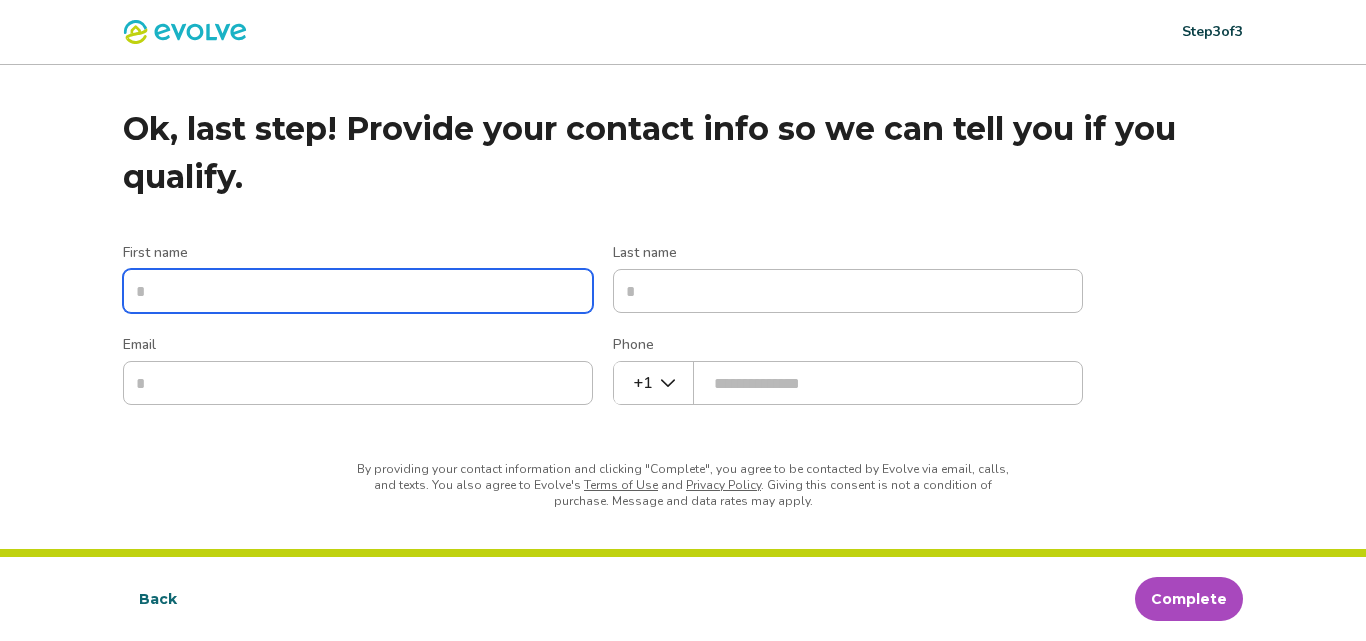 click on "First name" at bounding box center (358, 291) 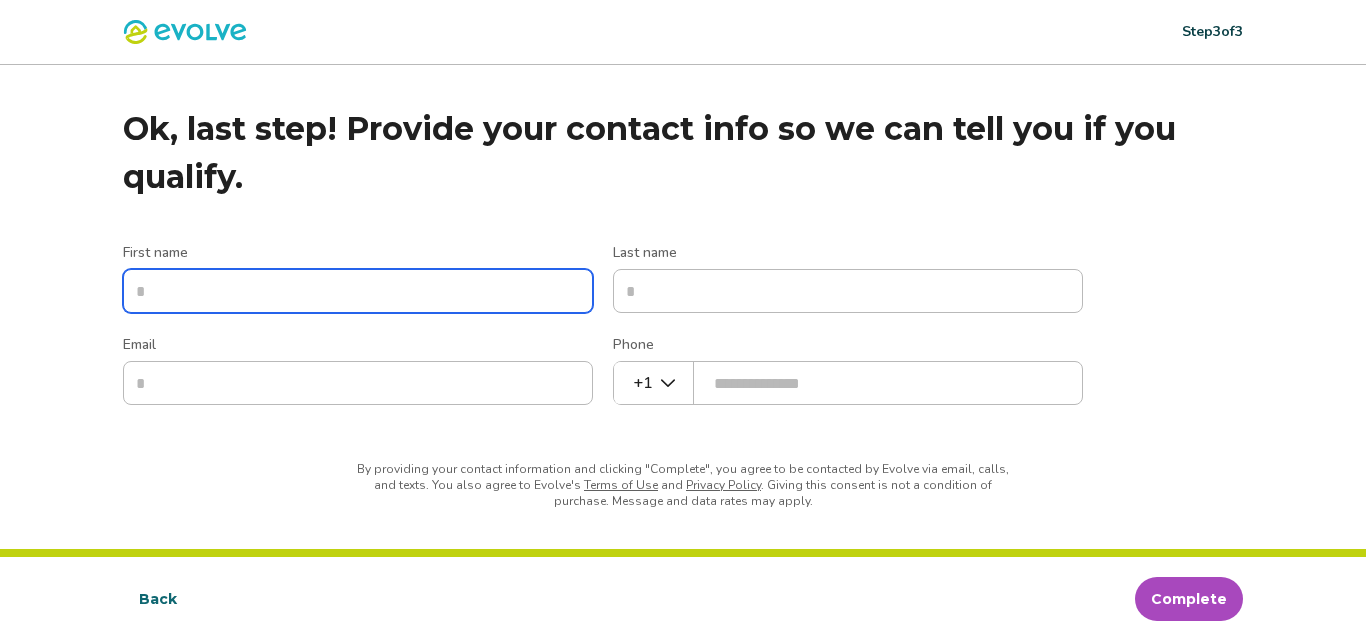 type on "******" 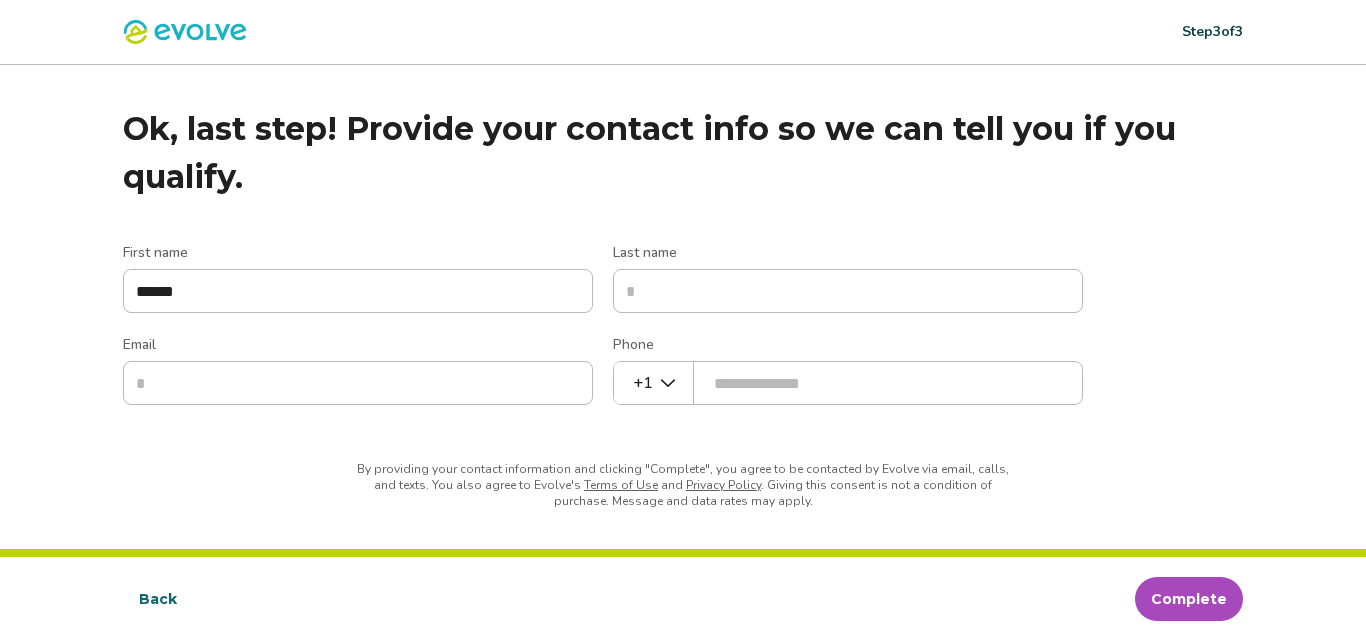 type on "******" 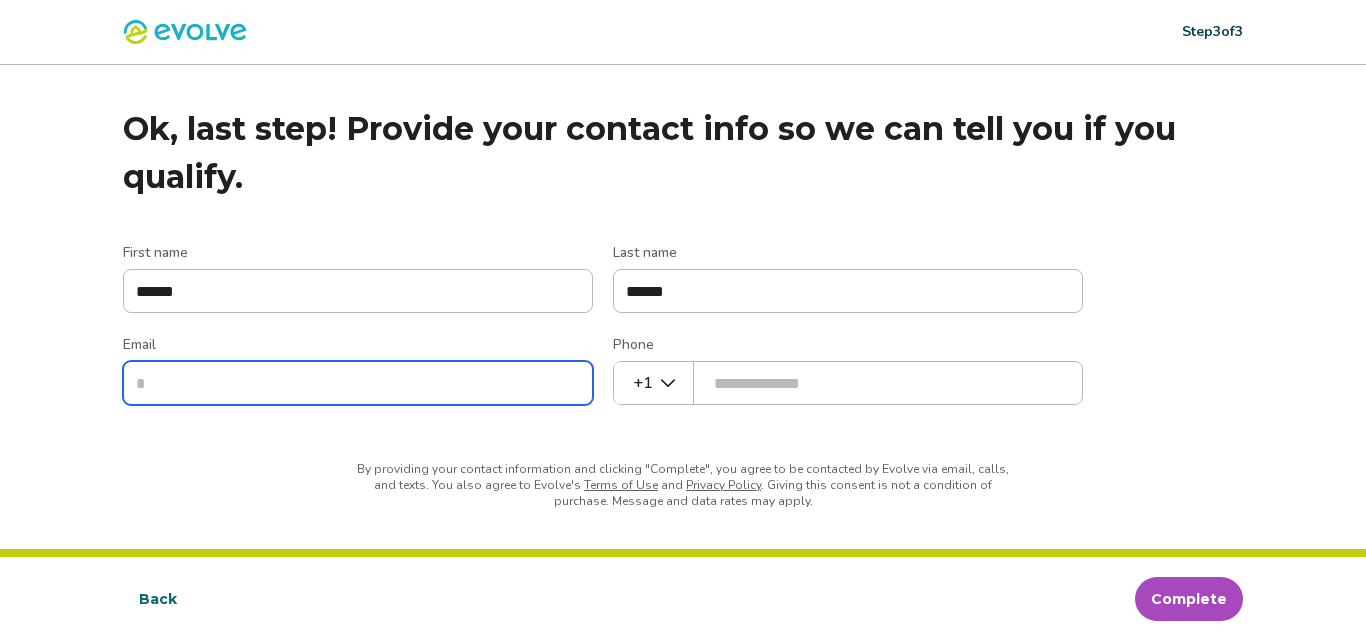type on "**********" 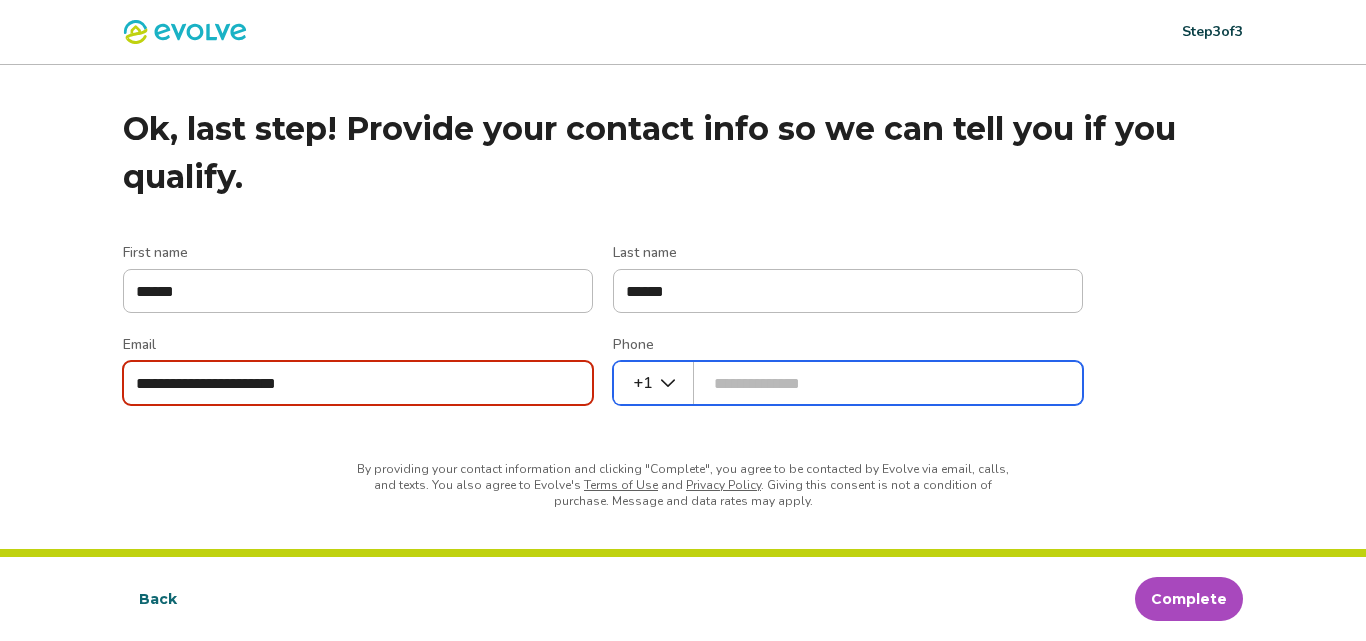 type on "**********" 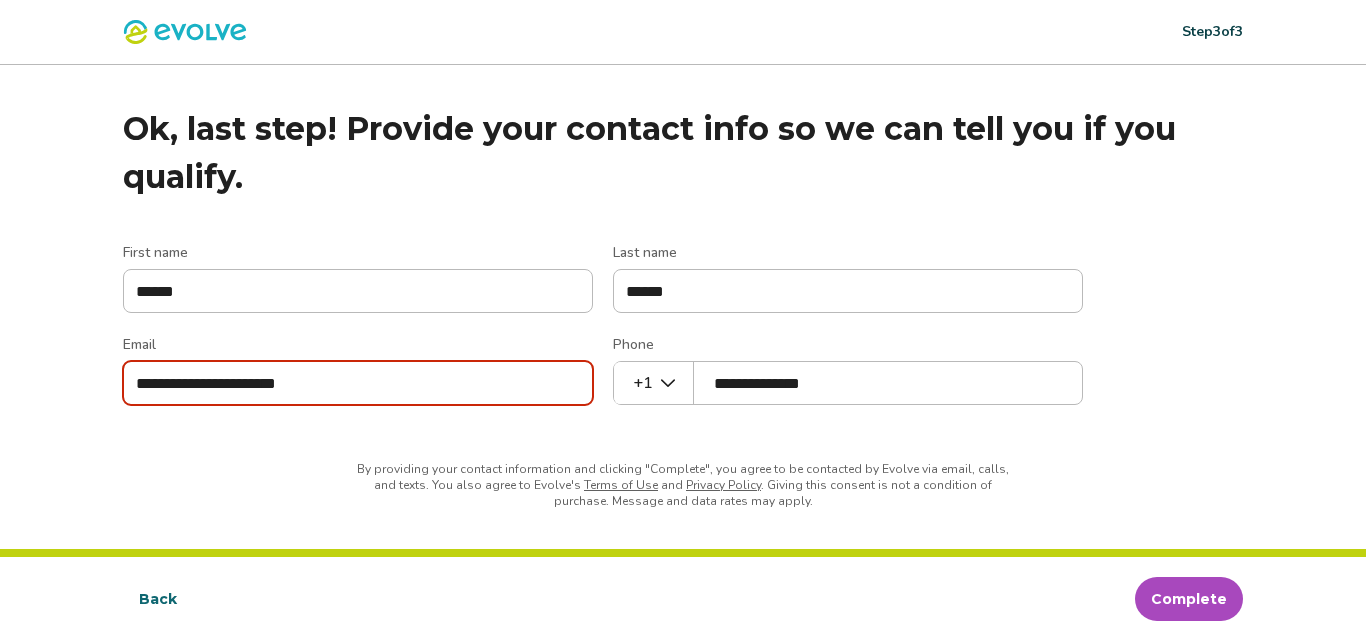 click on "Complete" at bounding box center (1189, 599) 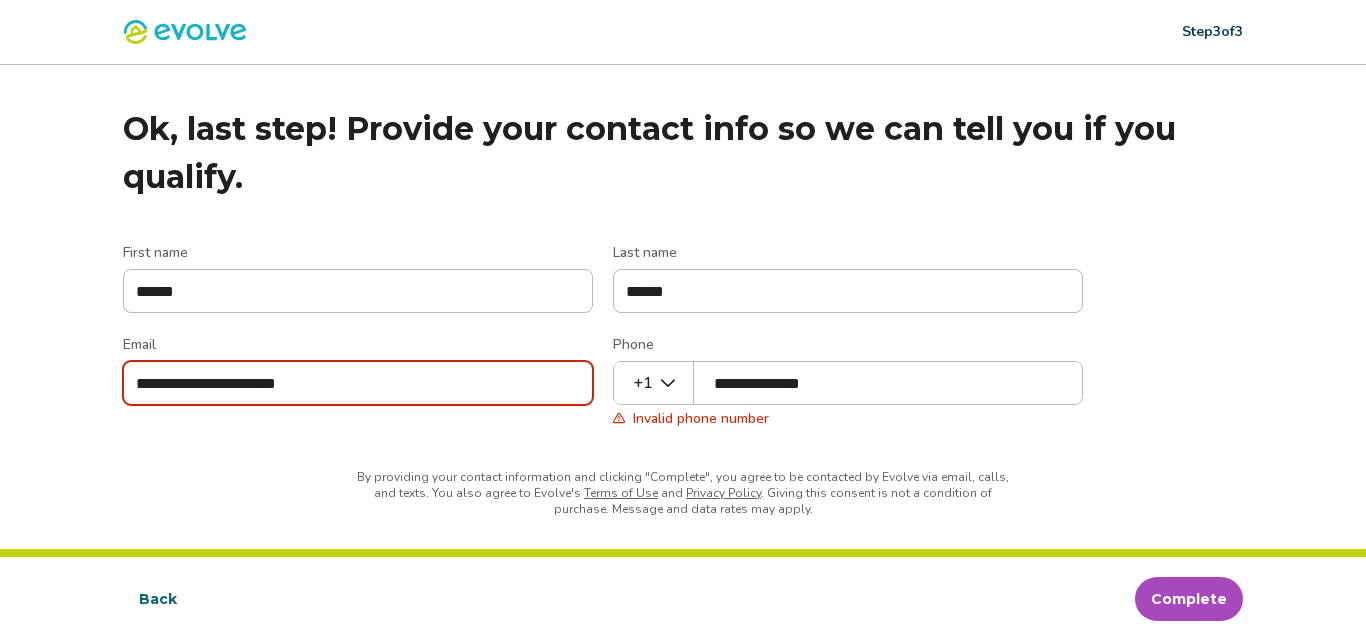 click on "Complete" at bounding box center [1189, 599] 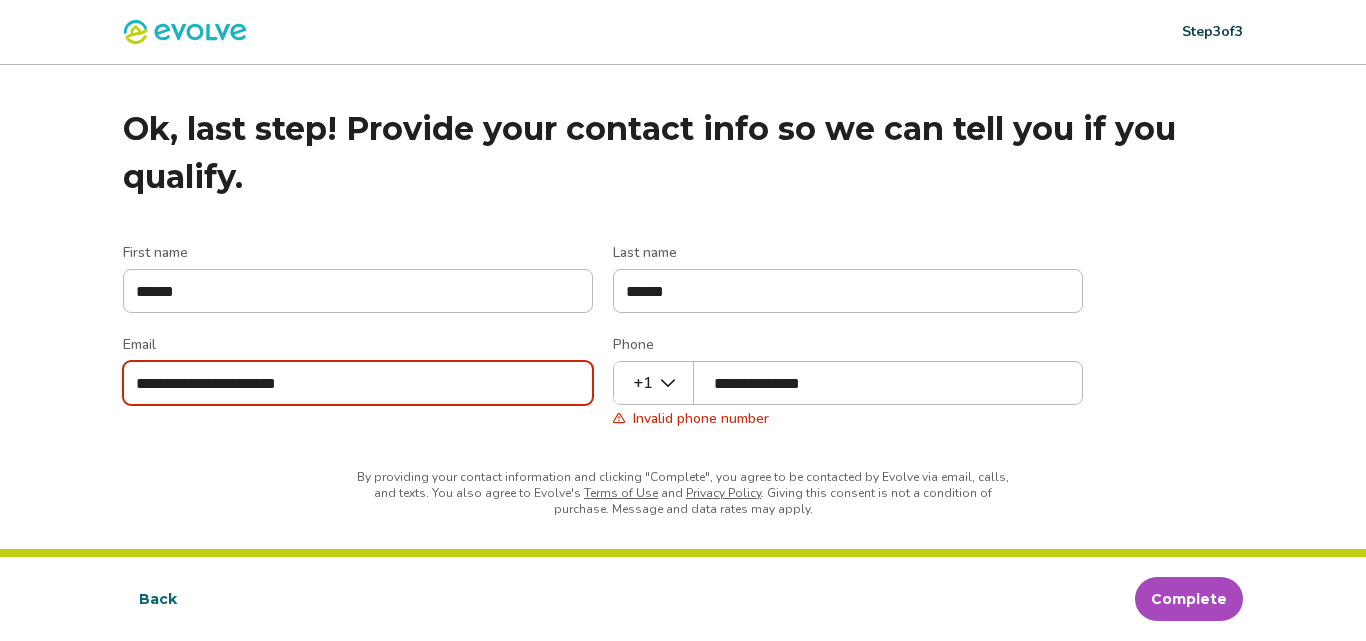click on "Step  3  of  3 Ok, last step! Provide your contact info so we can tell you if you qualify. First name   [FIRST] Last name   [LAST] Email   [EMAIL] Phone   [PHONE] + 1 Invalid phone number By providing your contact information and clicking " Complete " , you agree to be contacted by Evolve via email, calls, and texts. You also agree to Evolve's   Terms of Use   and   Privacy Policy . Giving this consent is not a condition of purchase. Message and data rates may apply. Back Complete" at bounding box center [683, 320] 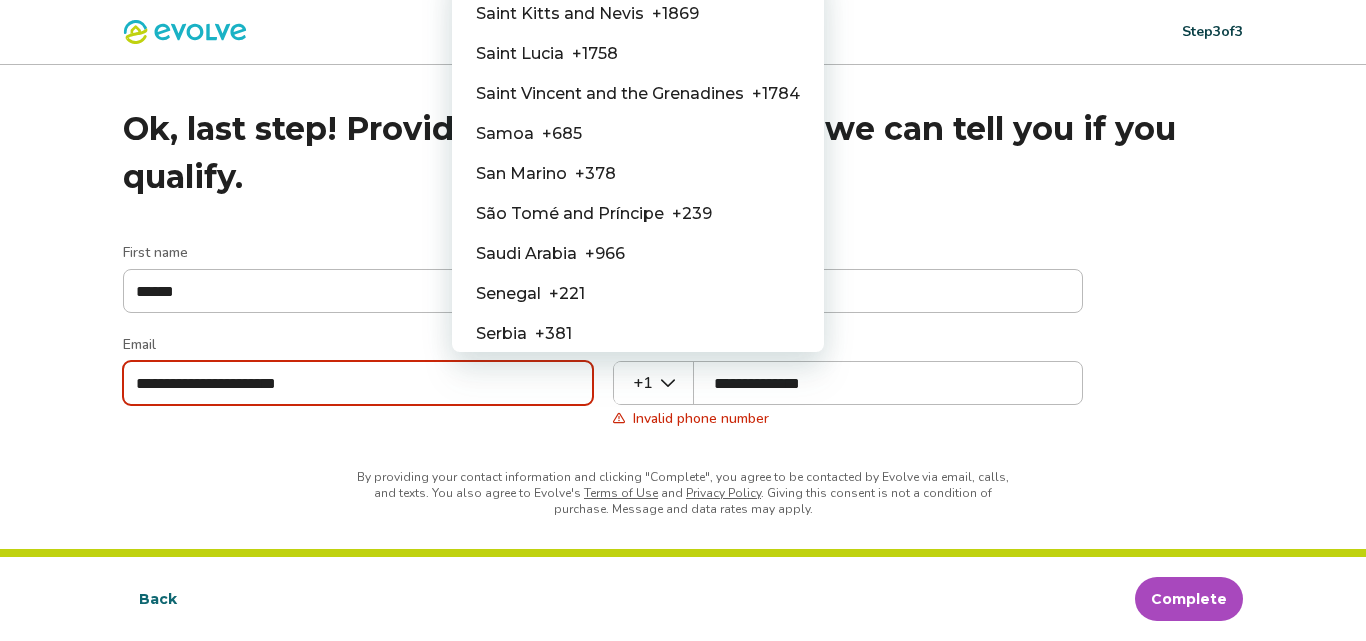 scroll, scrollTop: 6600, scrollLeft: 0, axis: vertical 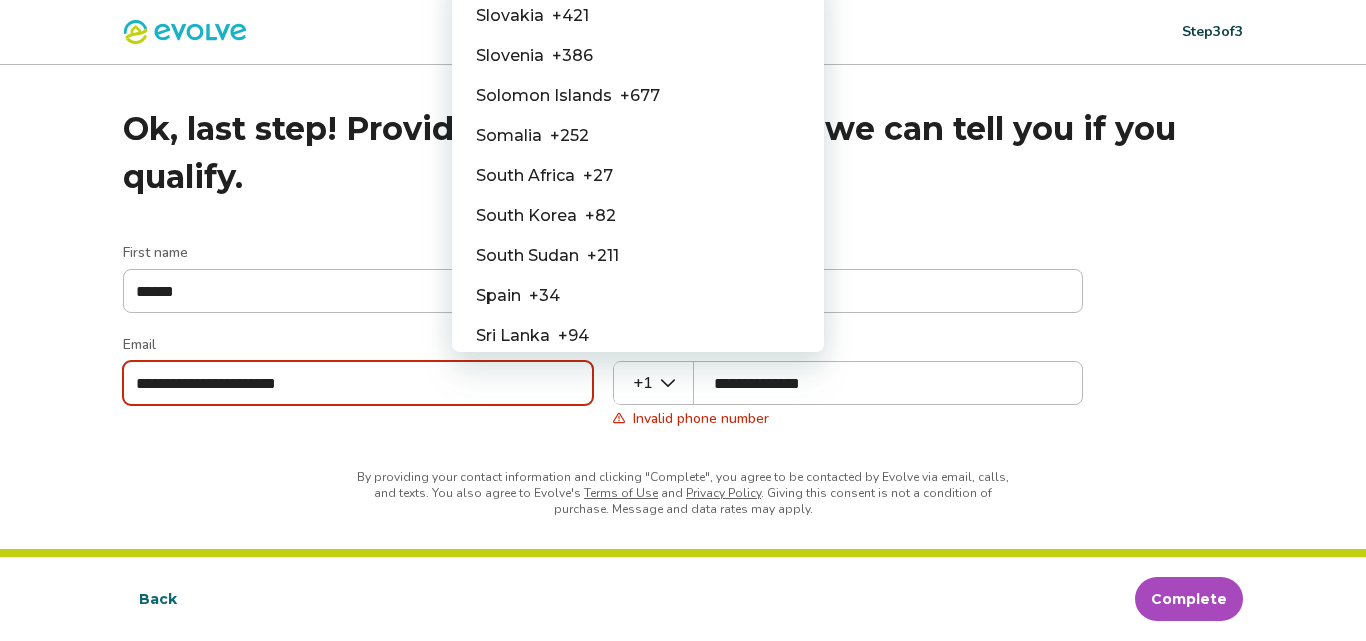 click on "[COUNTRY] + [PHONE]" at bounding box center (638, 176) 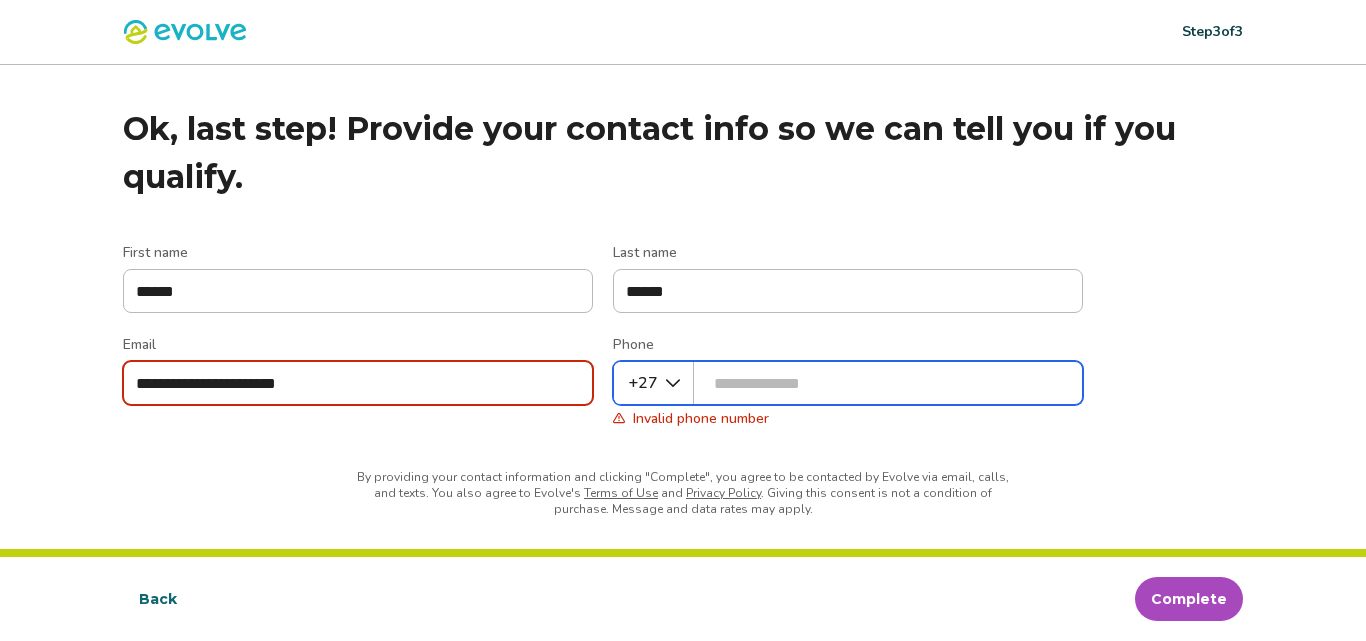 click on "Phone" at bounding box center (848, 383) 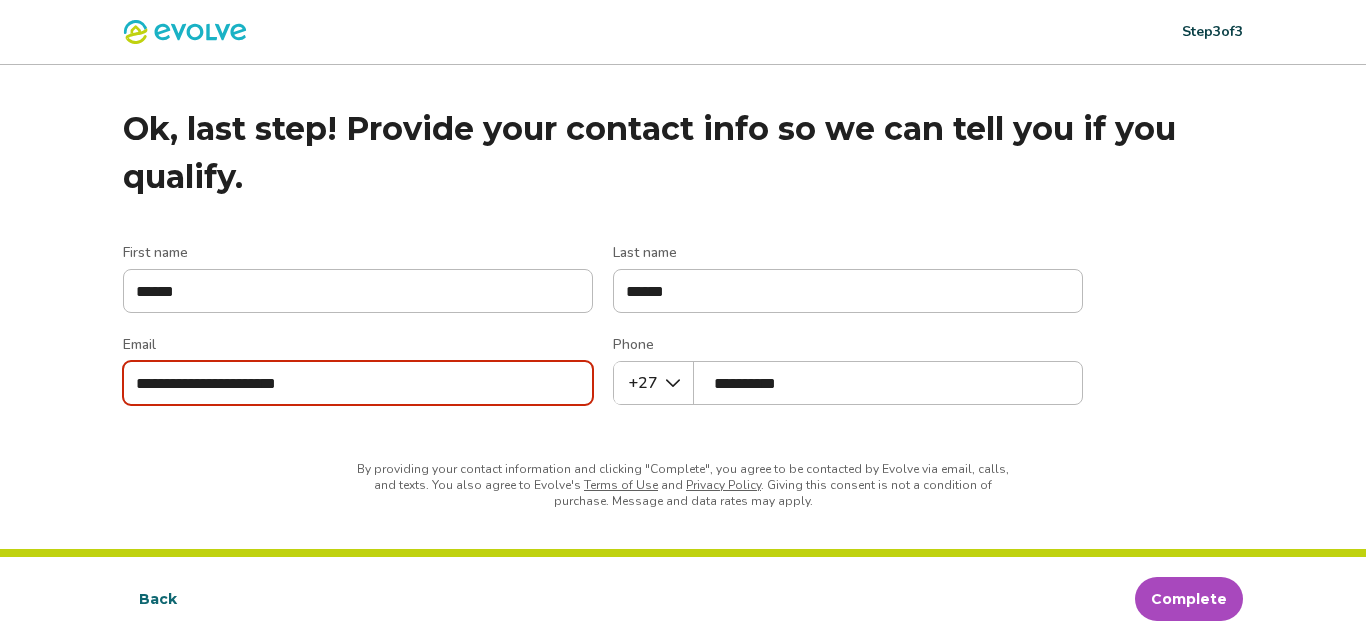 drag, startPoint x: 1172, startPoint y: 597, endPoint x: 1170, endPoint y: 635, distance: 38.052597 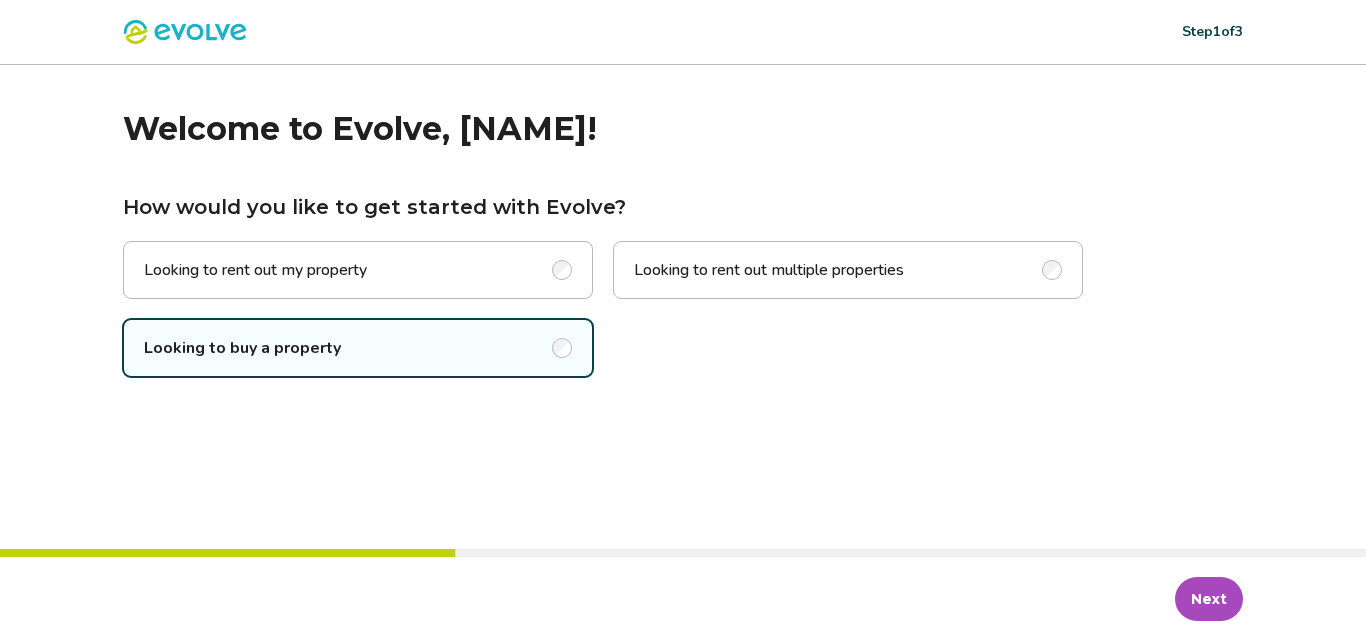 scroll, scrollTop: 0, scrollLeft: 0, axis: both 